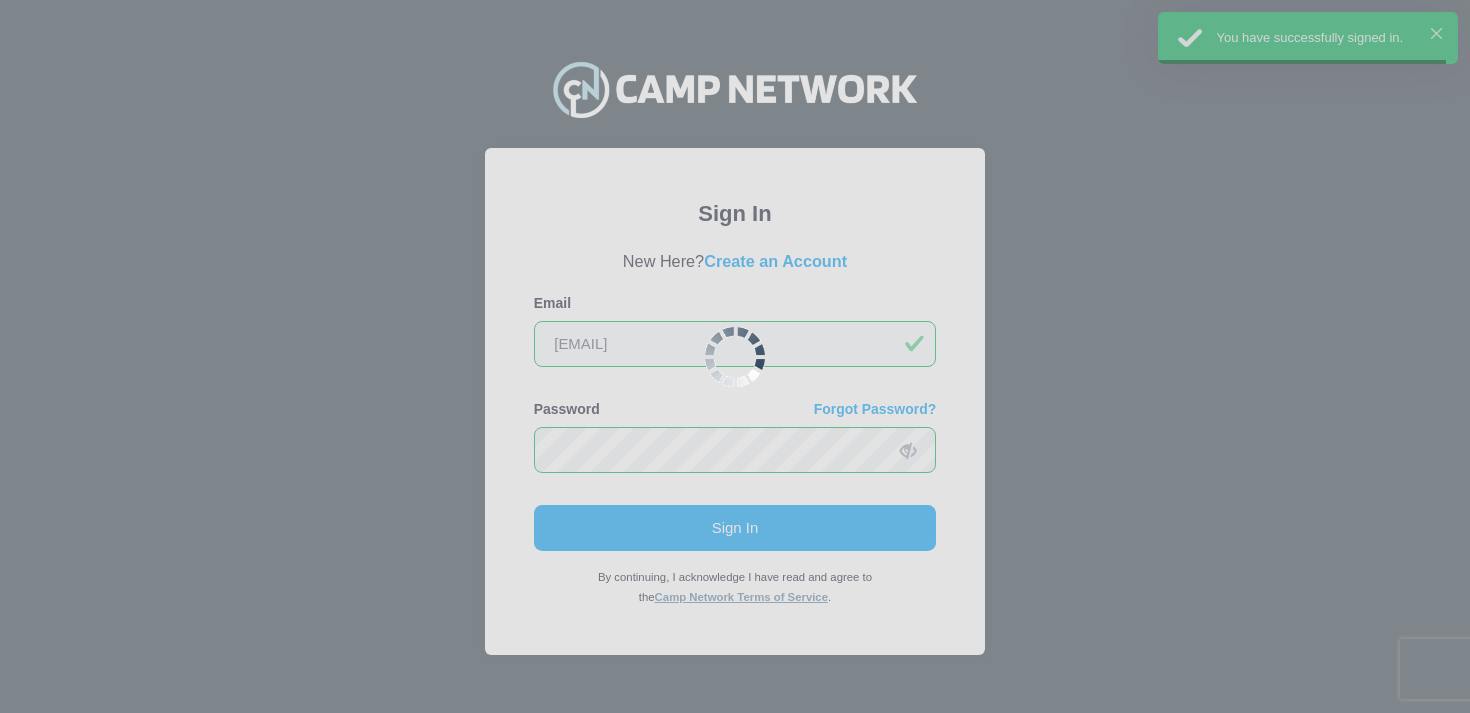 scroll, scrollTop: 0, scrollLeft: 0, axis: both 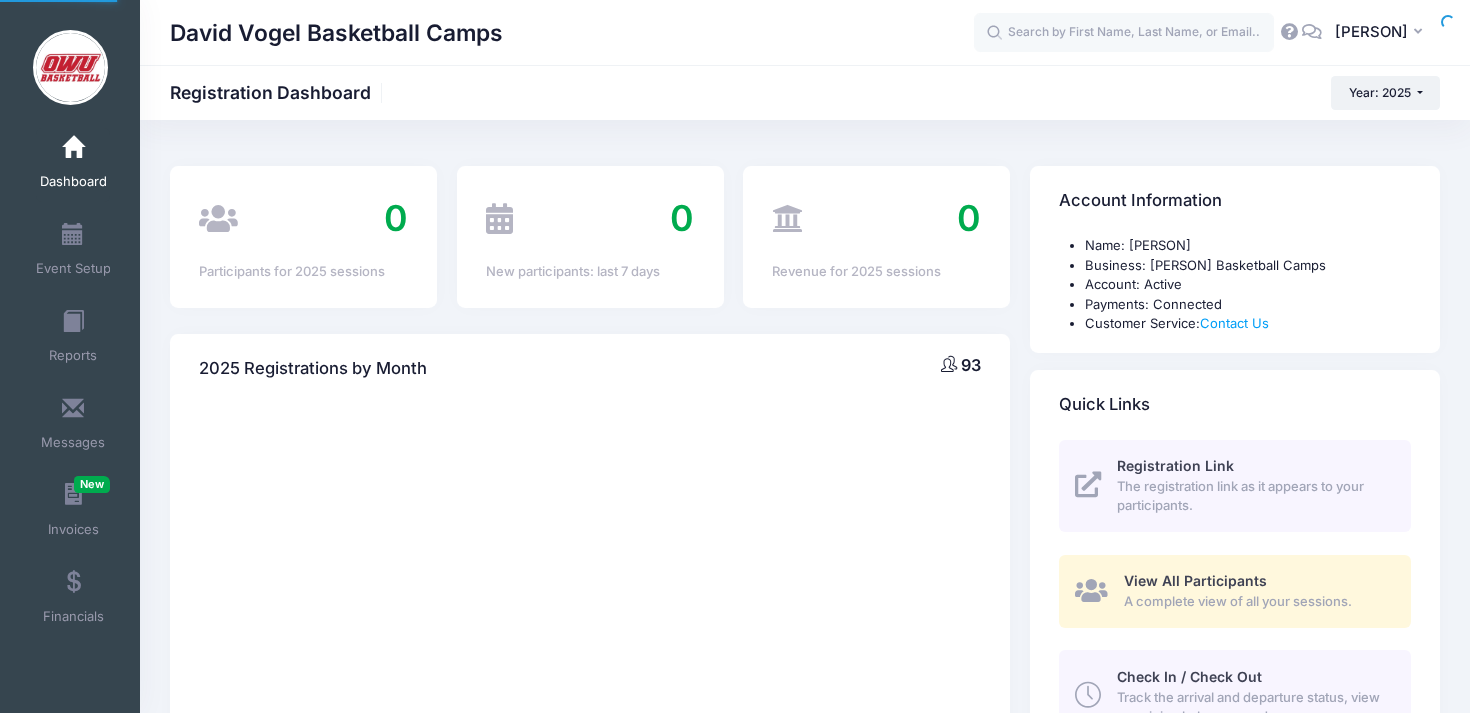 select 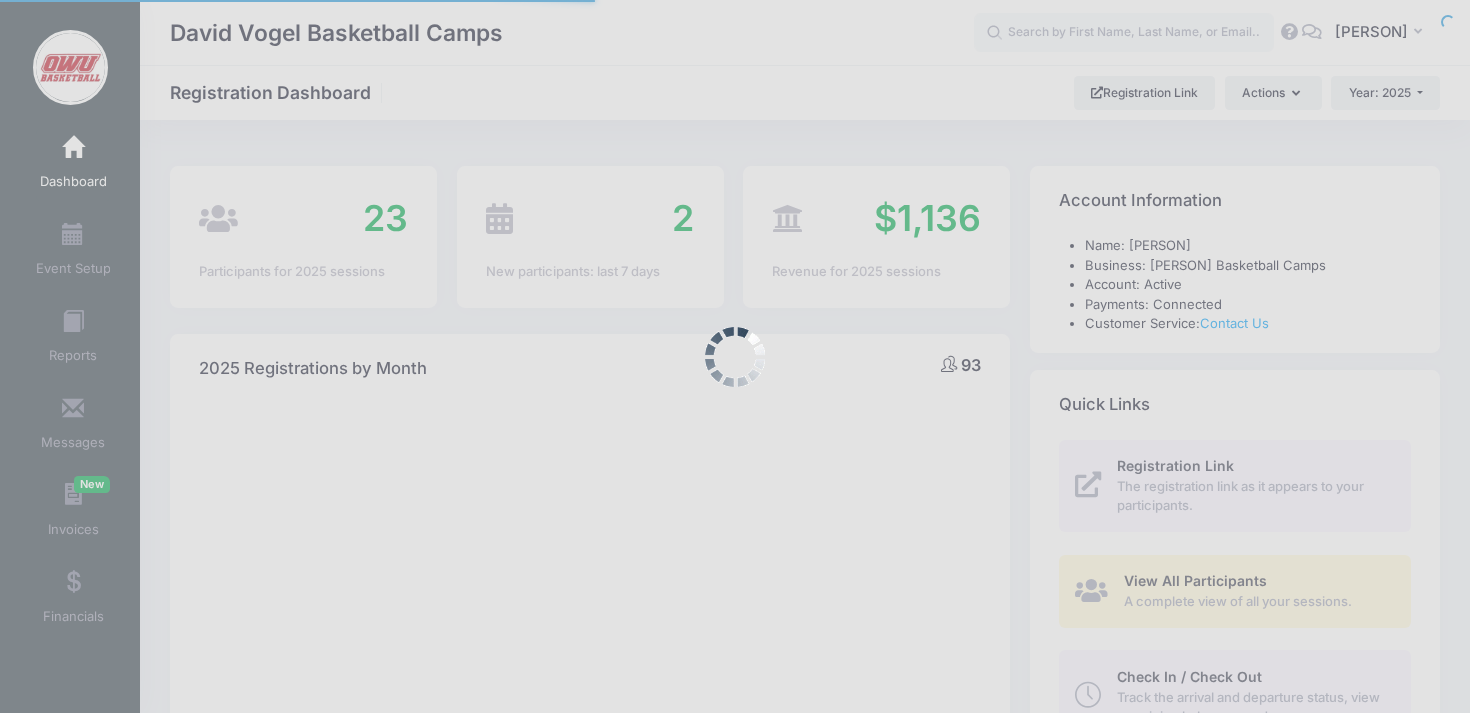 scroll, scrollTop: 67, scrollLeft: 0, axis: vertical 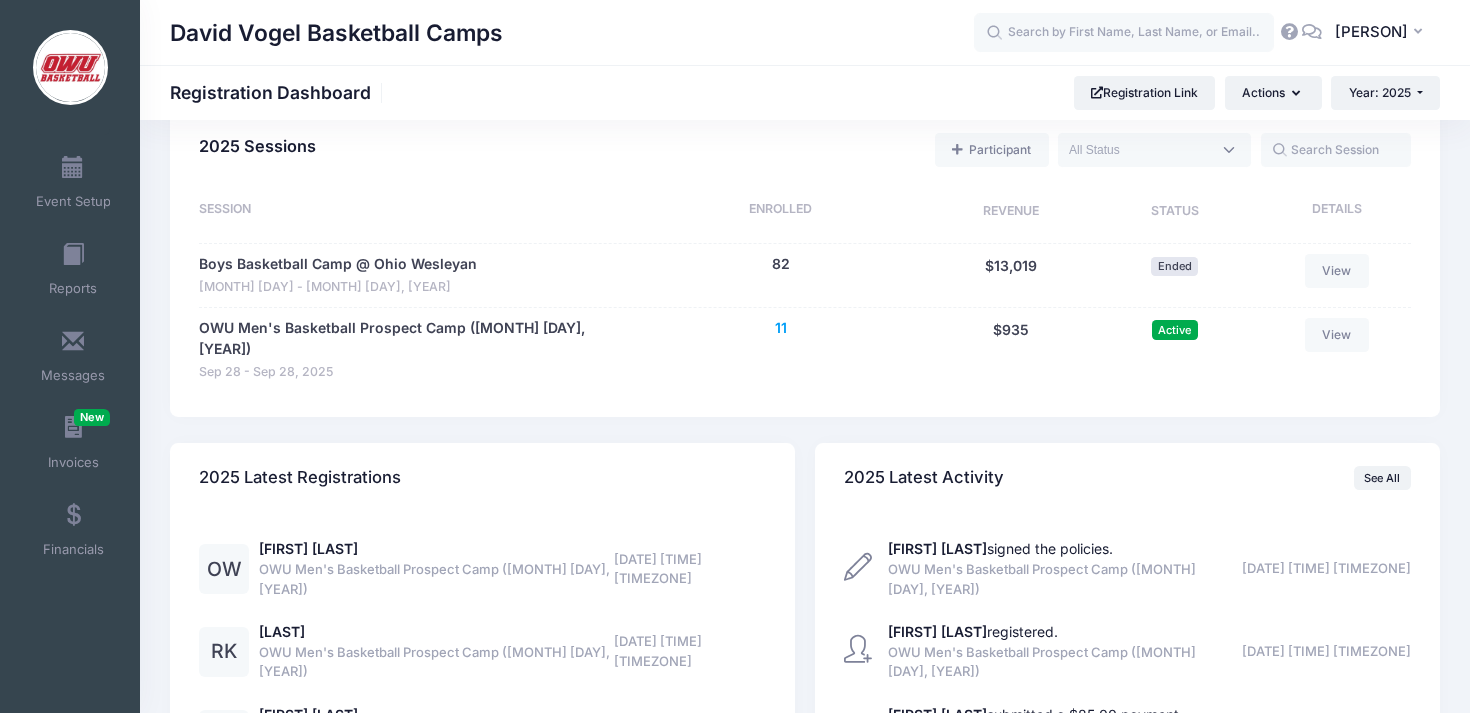 click on "11" at bounding box center (781, 328) 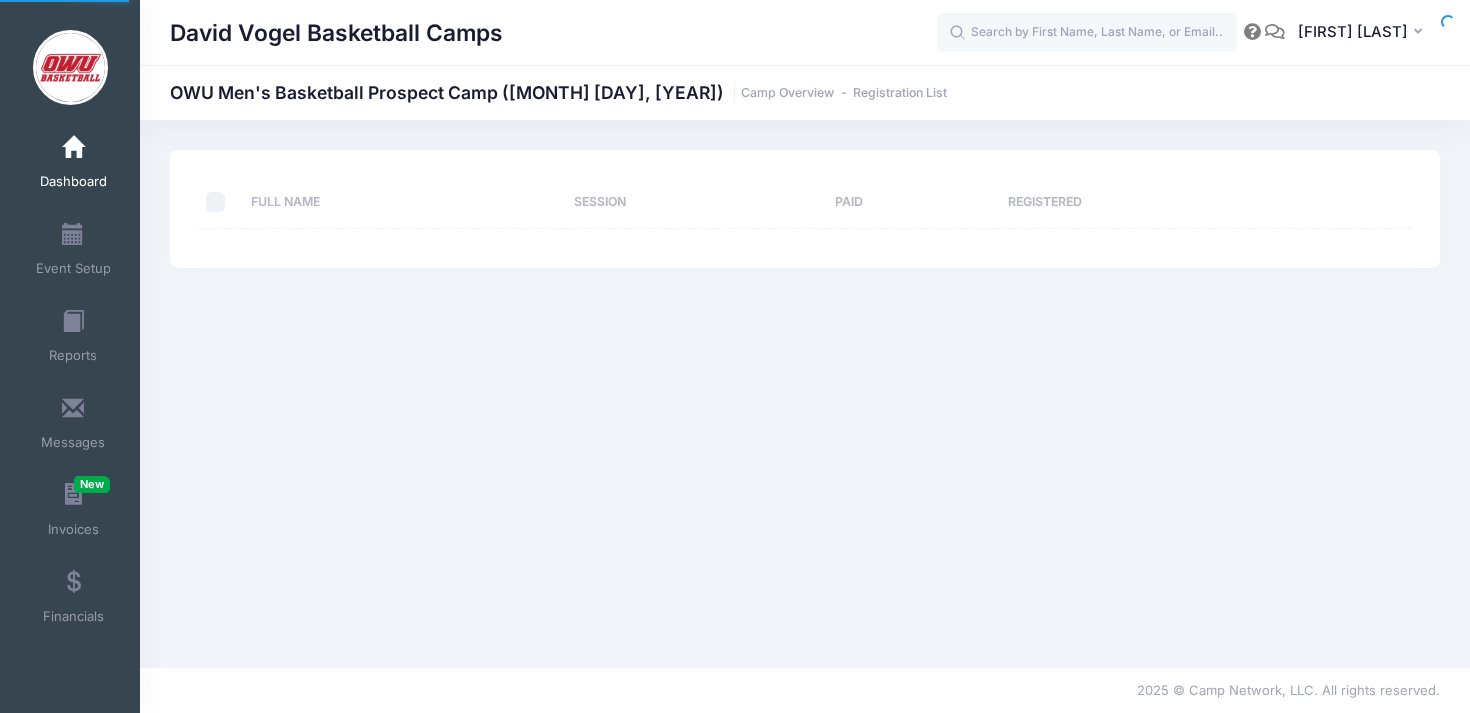 scroll, scrollTop: 0, scrollLeft: 0, axis: both 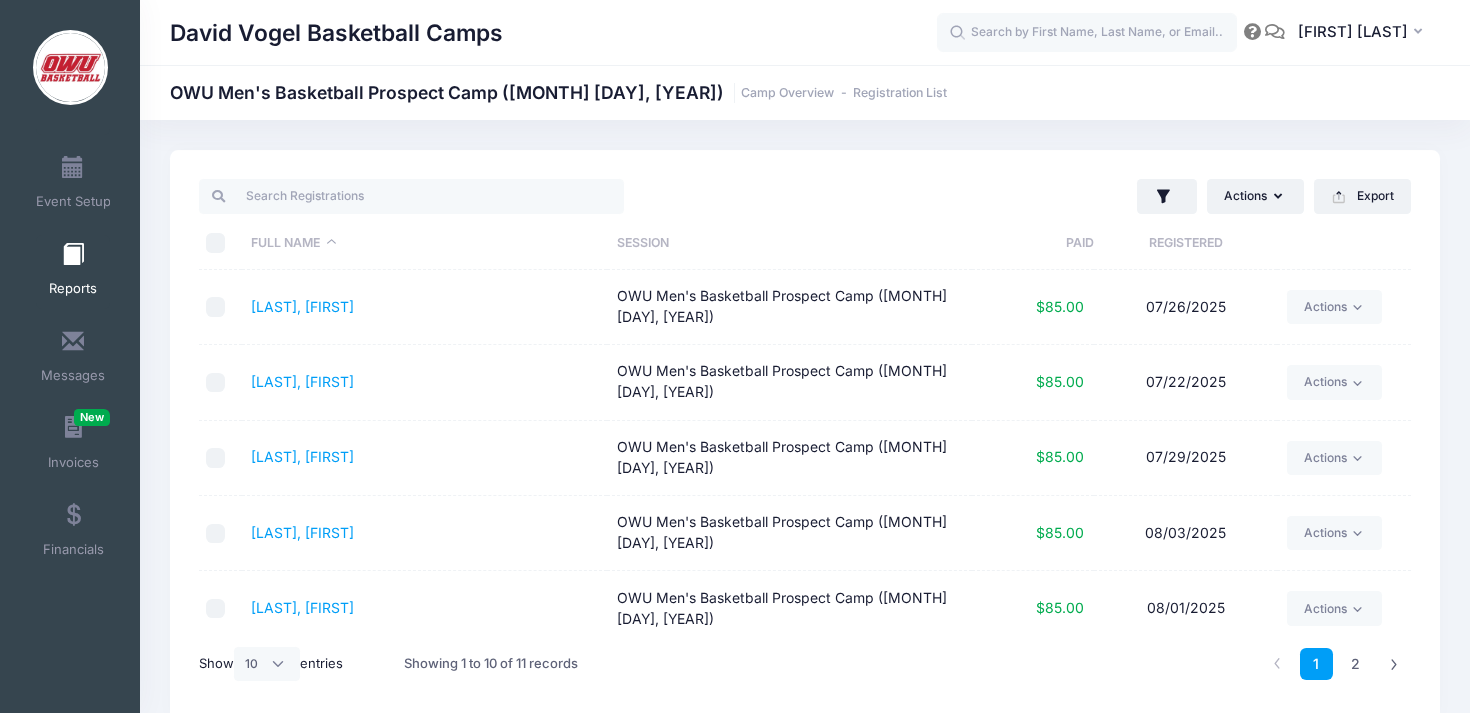 click at bounding box center [73, 255] 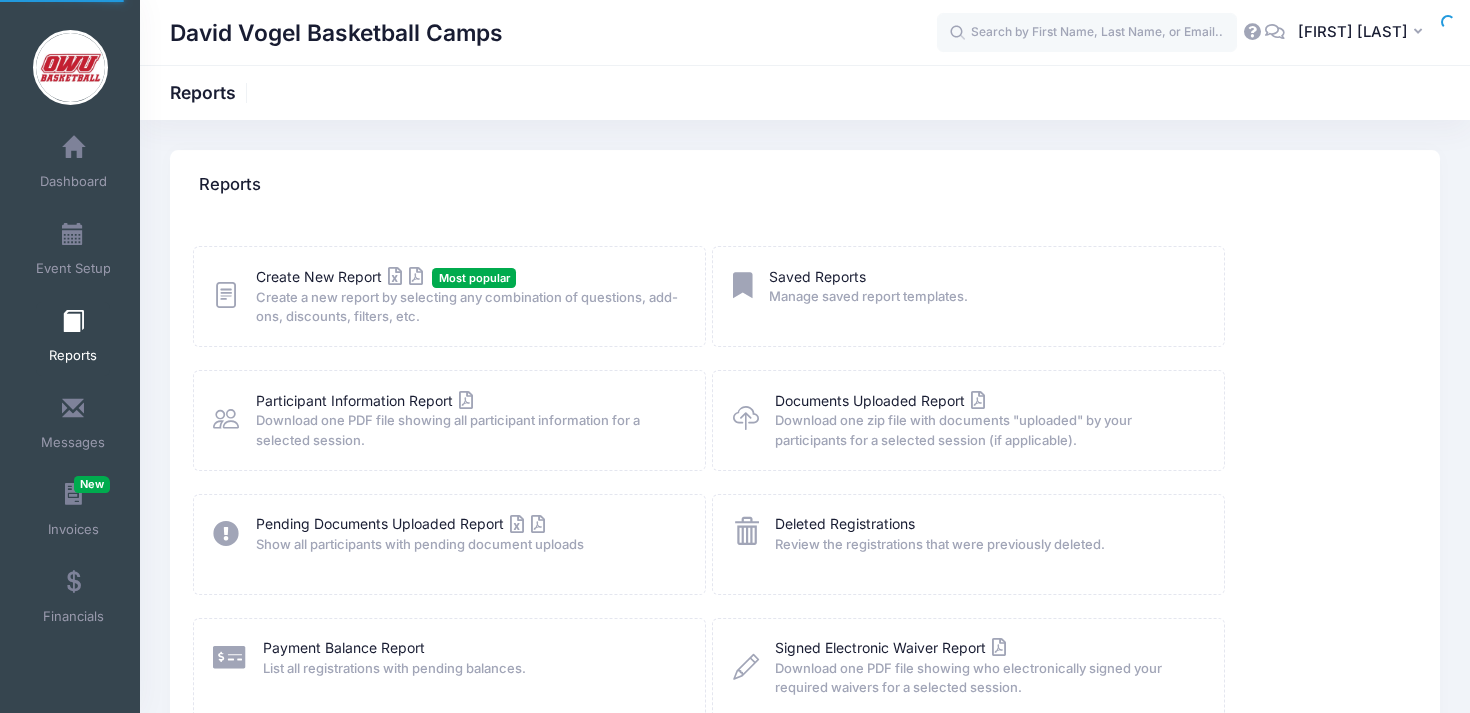 scroll, scrollTop: 0, scrollLeft: 0, axis: both 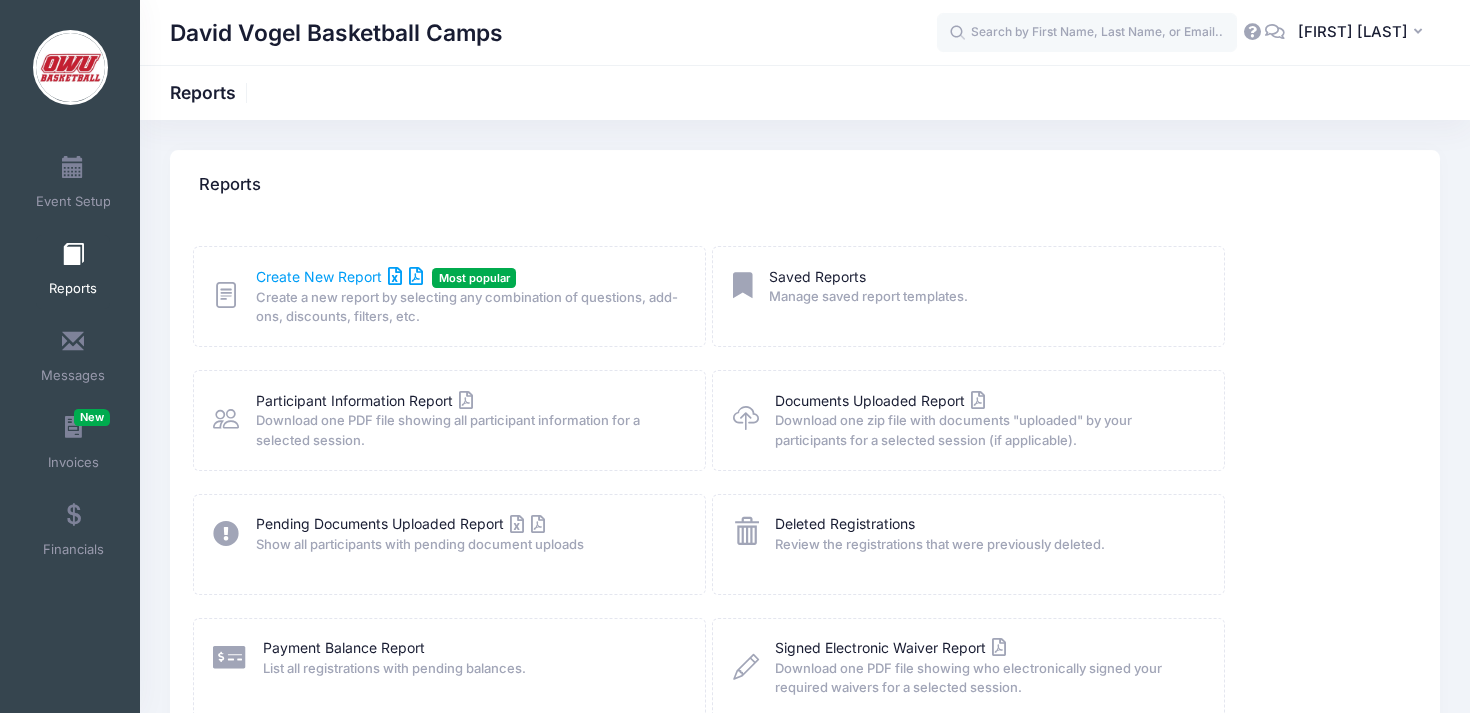 click on "Create New Report" at bounding box center [339, 276] 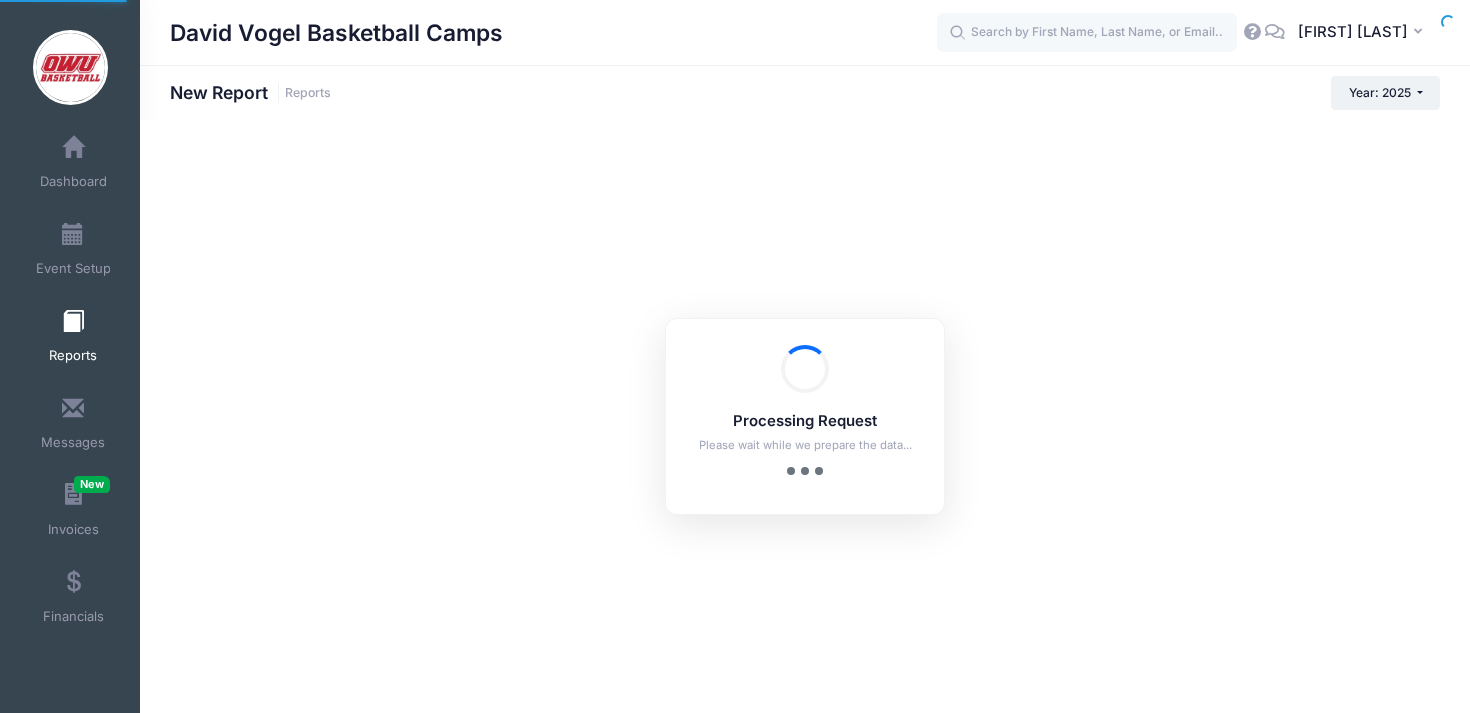 scroll, scrollTop: 0, scrollLeft: 0, axis: both 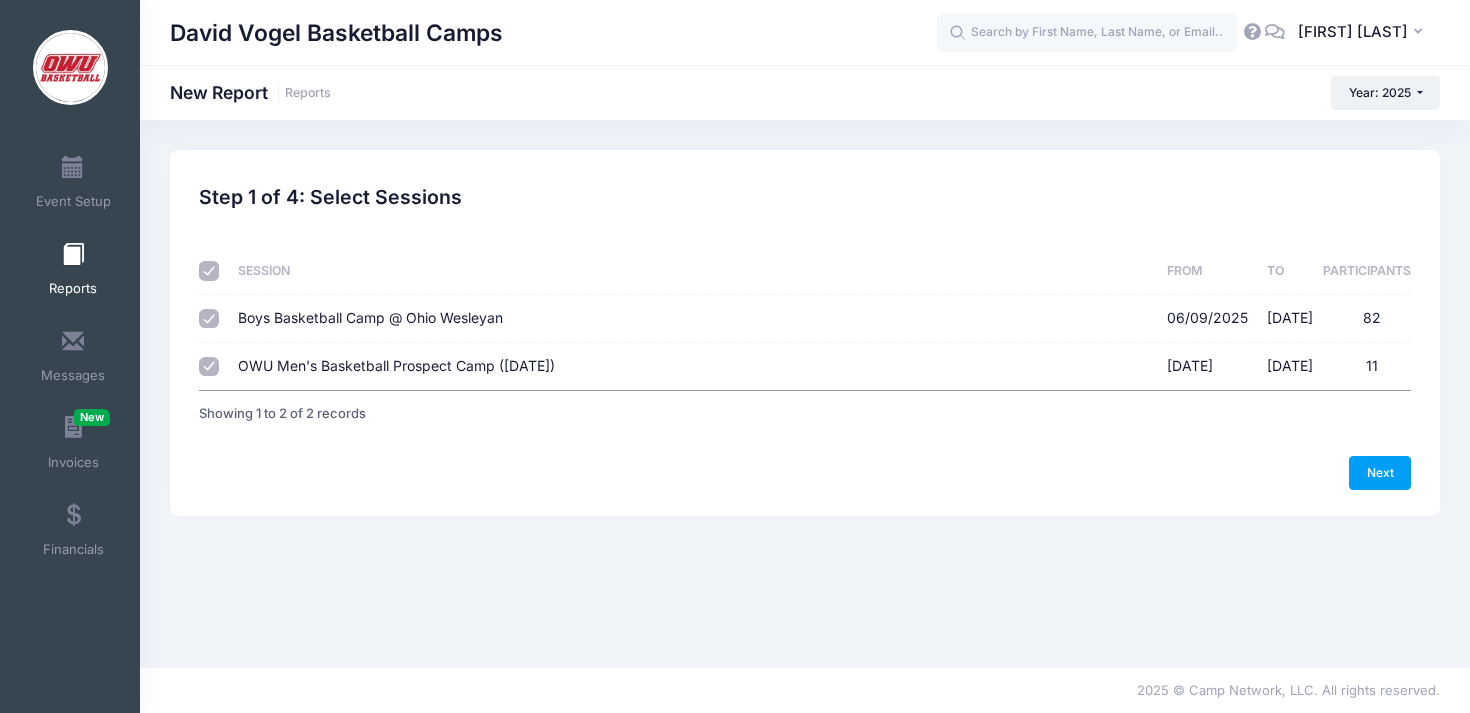 click on "Boys Basketball Camp @ Ohio Wesleyan" at bounding box center [370, 317] 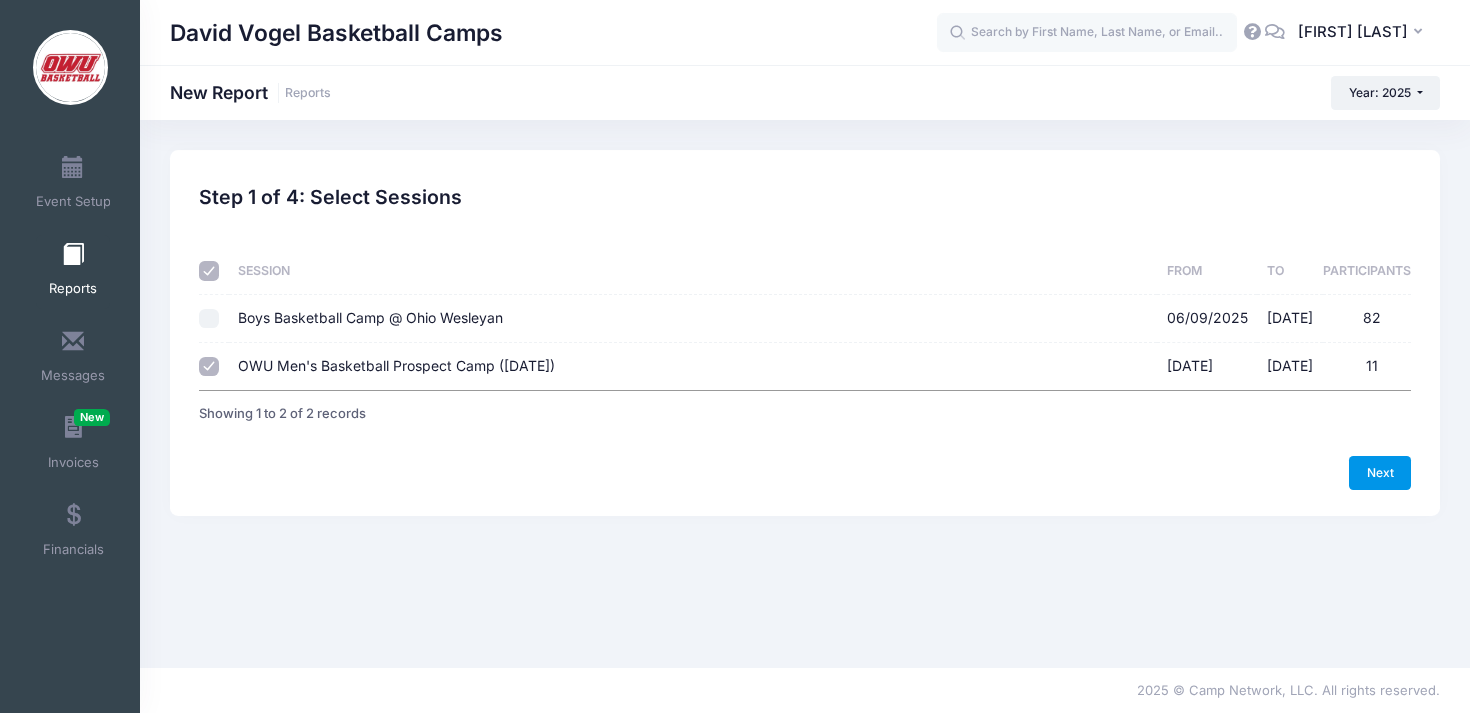 click on "Next" at bounding box center [1380, 473] 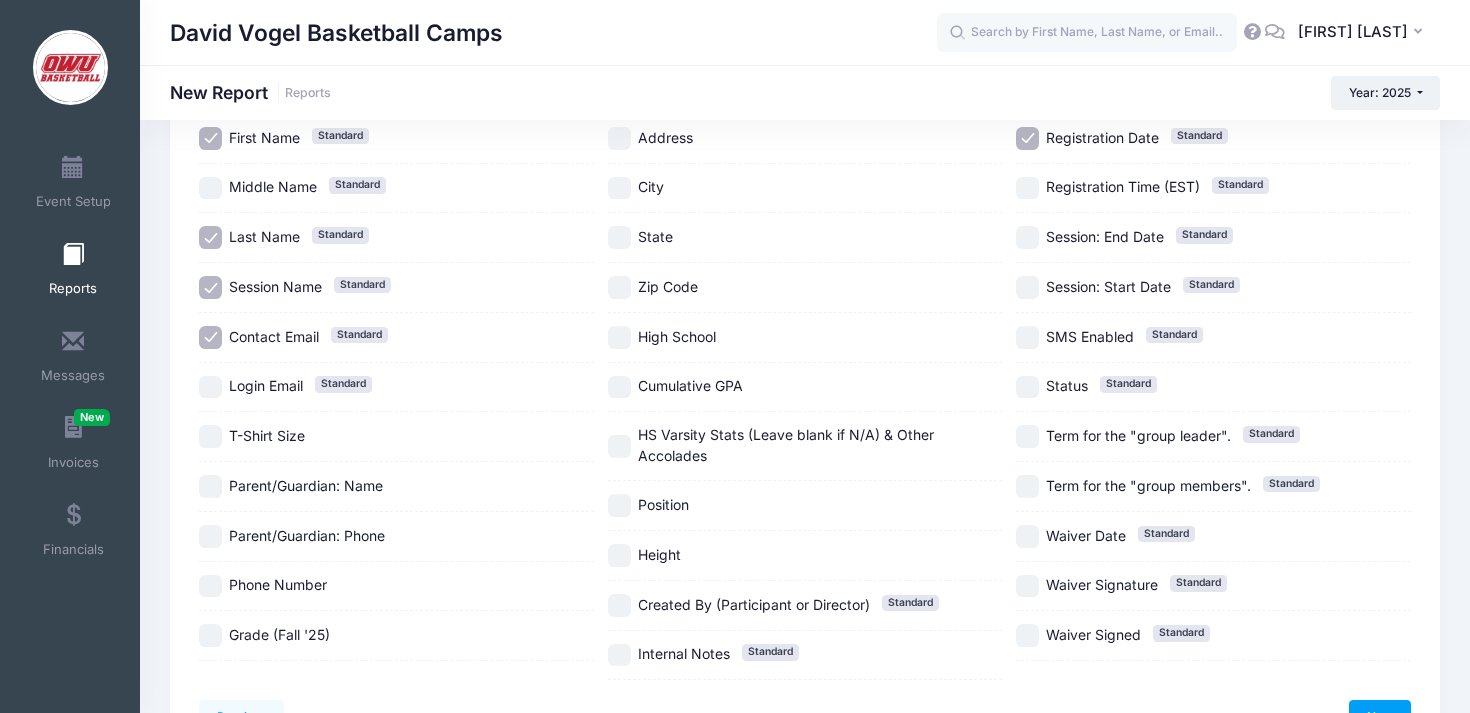 scroll, scrollTop: 174, scrollLeft: 0, axis: vertical 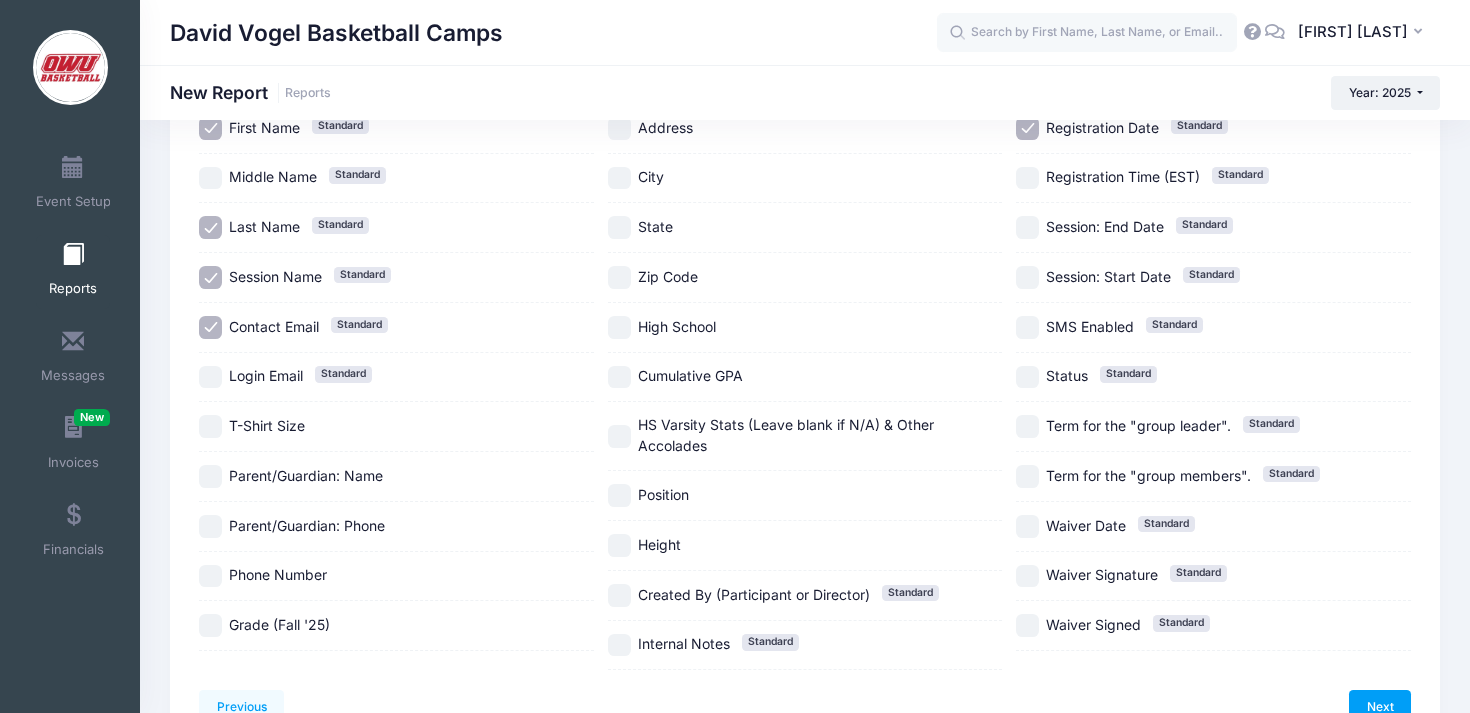 click on "Grade (Fall '25)" at bounding box center [279, 624] 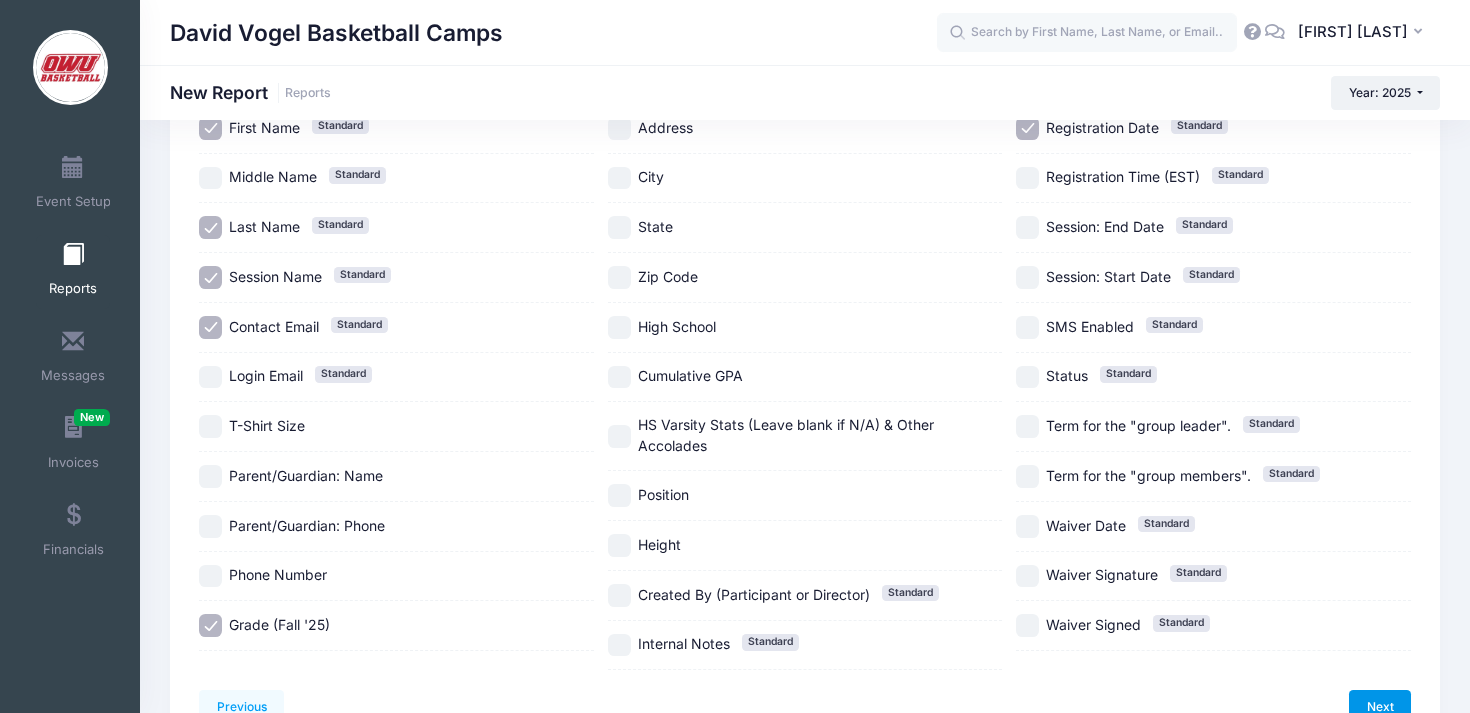 click on "Next" at bounding box center [1380, 707] 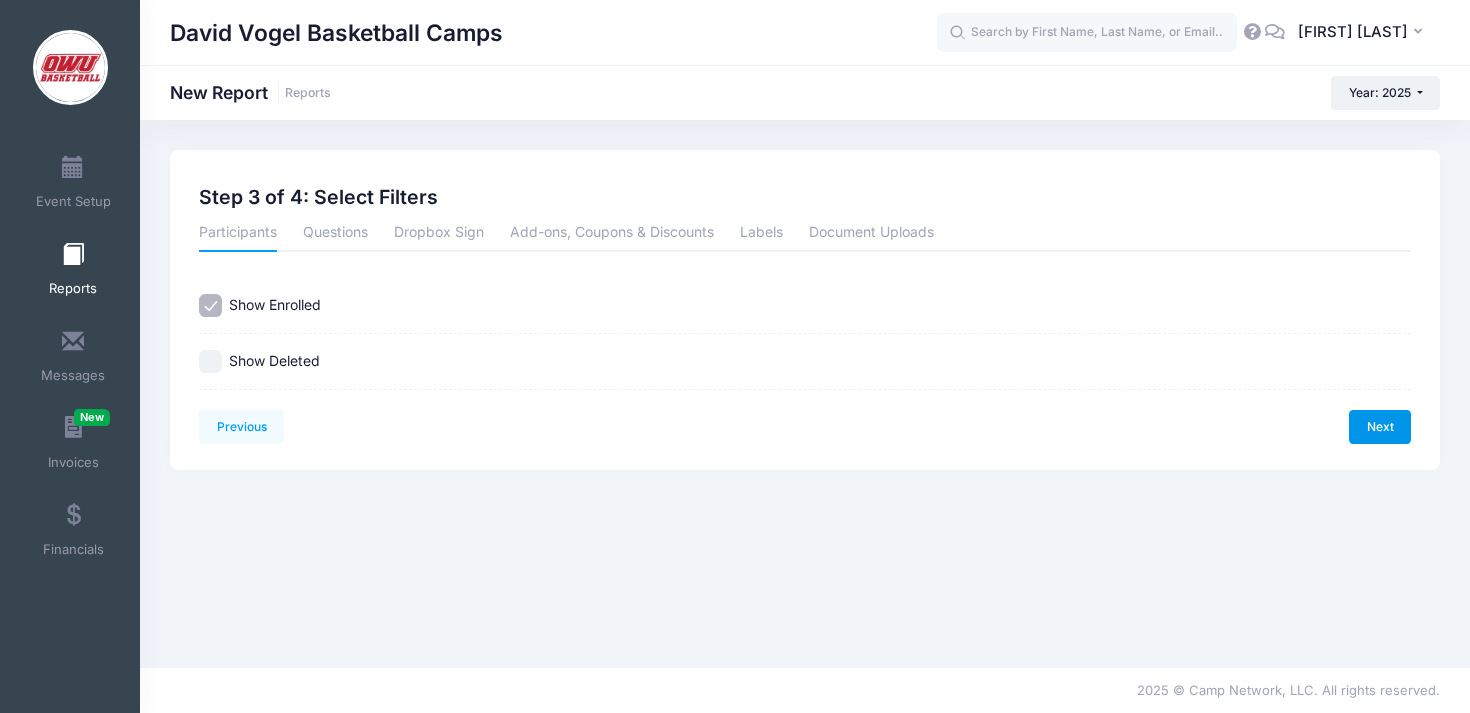 scroll, scrollTop: 0, scrollLeft: 0, axis: both 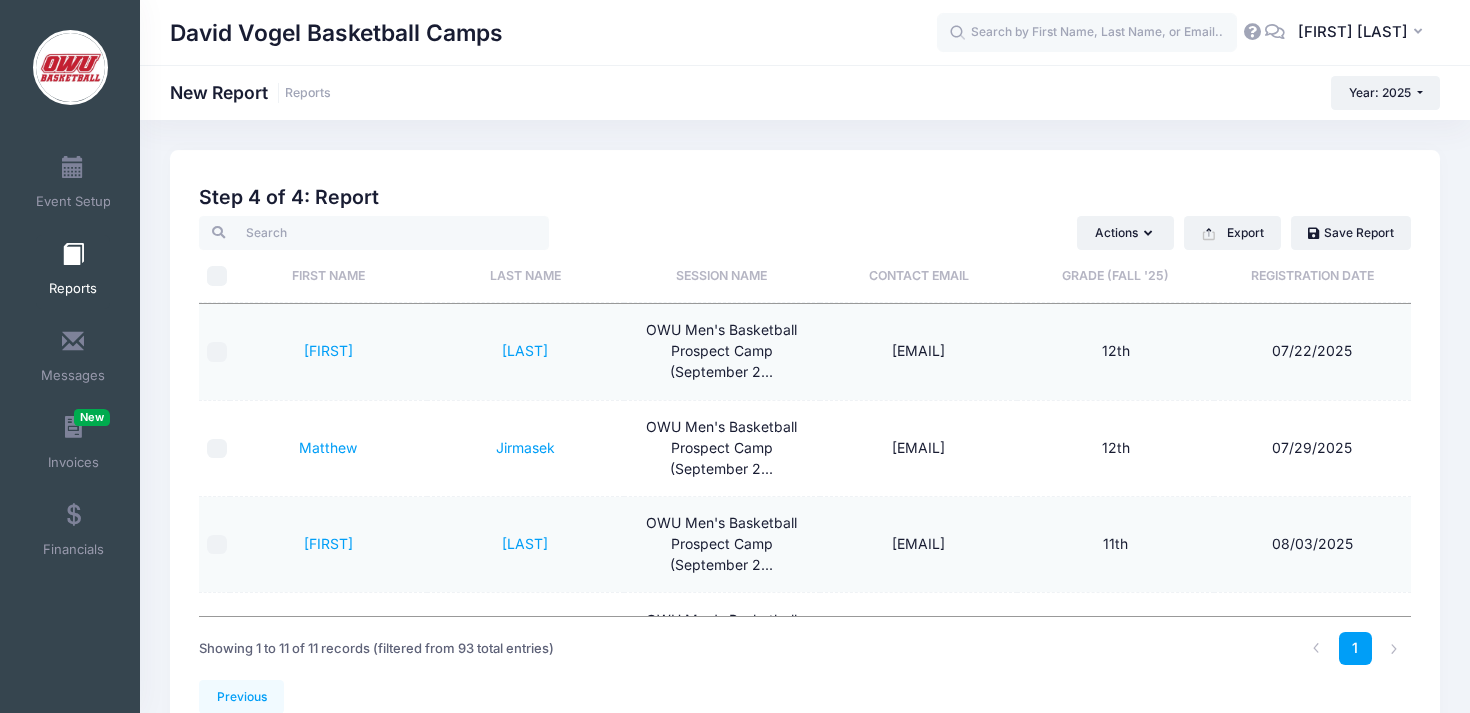 click on "Grade (Fall '25)" at bounding box center (1115, 276) 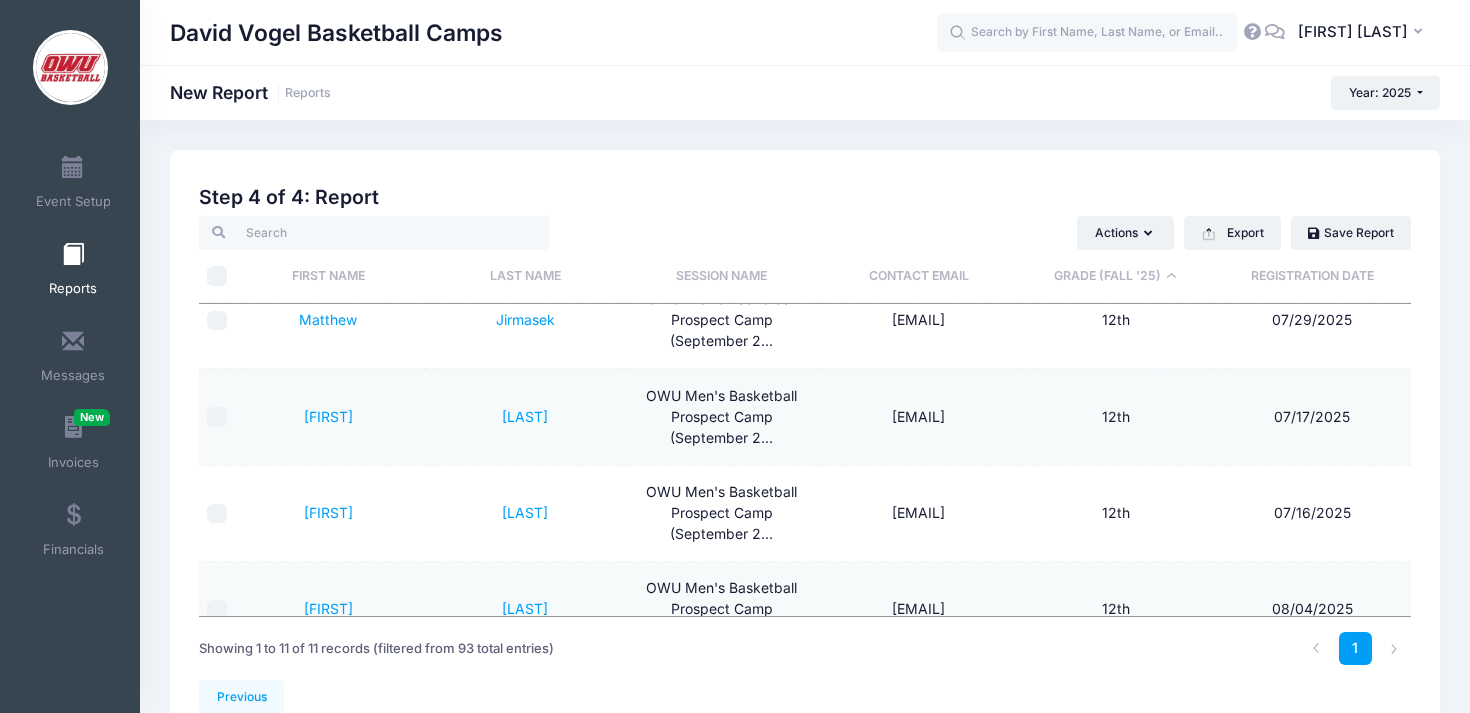 scroll, scrollTop: 748, scrollLeft: 0, axis: vertical 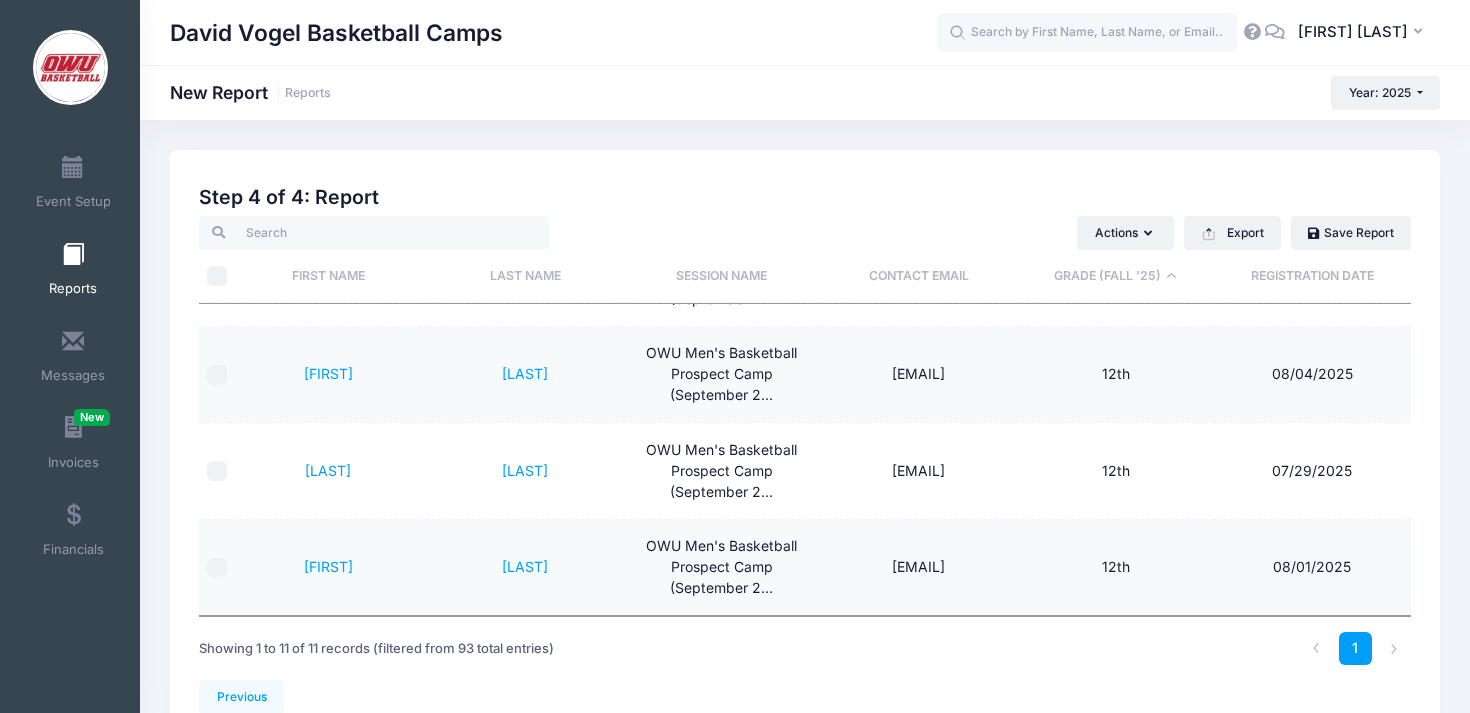 click on "Step 4 of 4: Report" at bounding box center [805, 197] 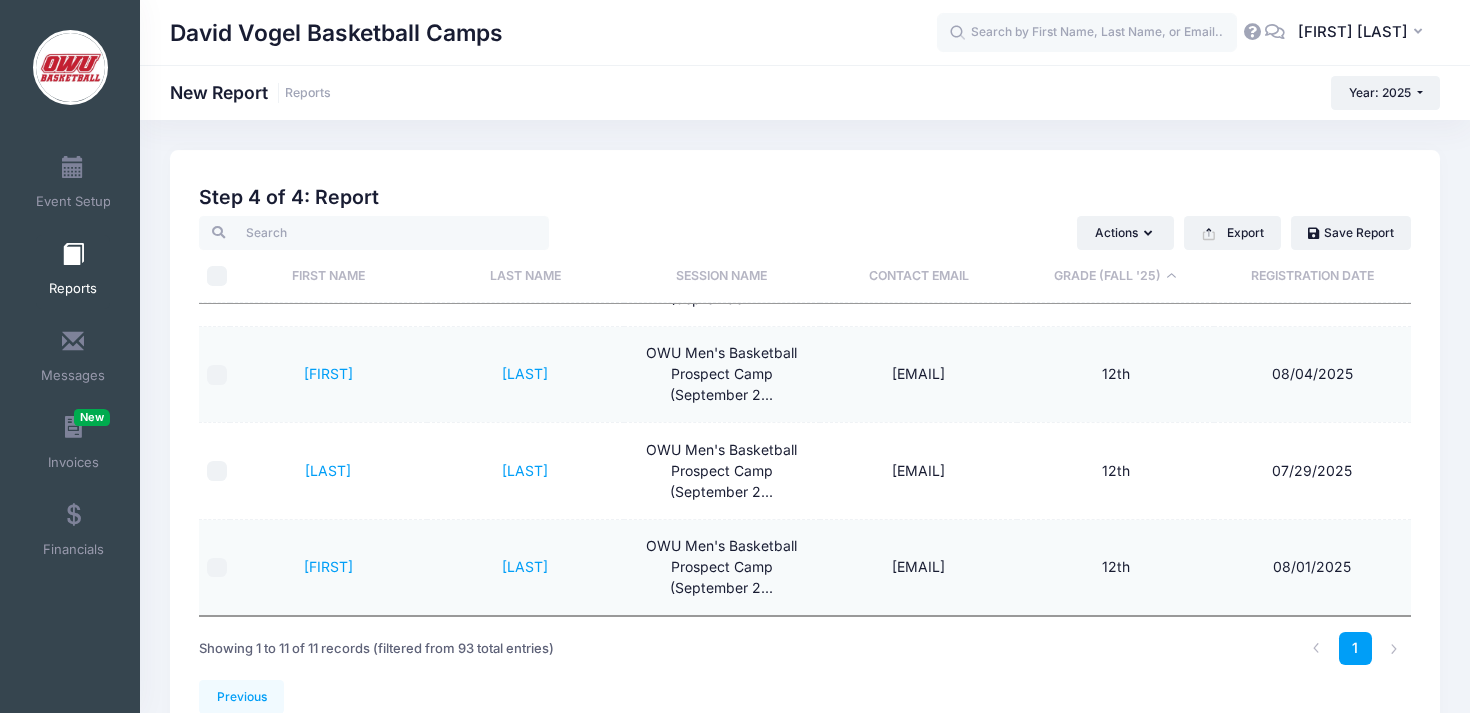 click on "Showing 1 to 93 of 93 records" at bounding box center [805, 428] 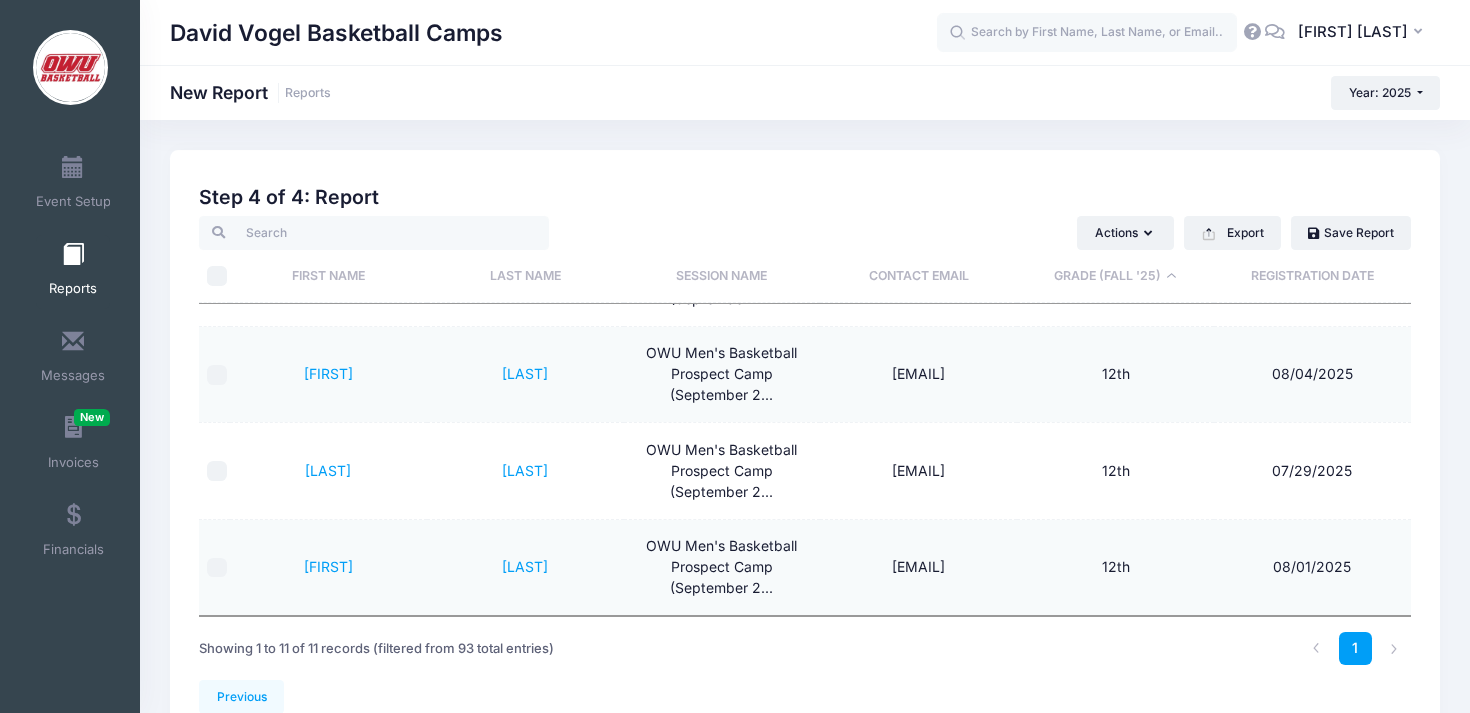 click on "David Vogel Basketball Camps
New Report
Reports
Year: [YEAR]
Year: [YEAR]
Year: [YEAR]" at bounding box center [805, 445] 